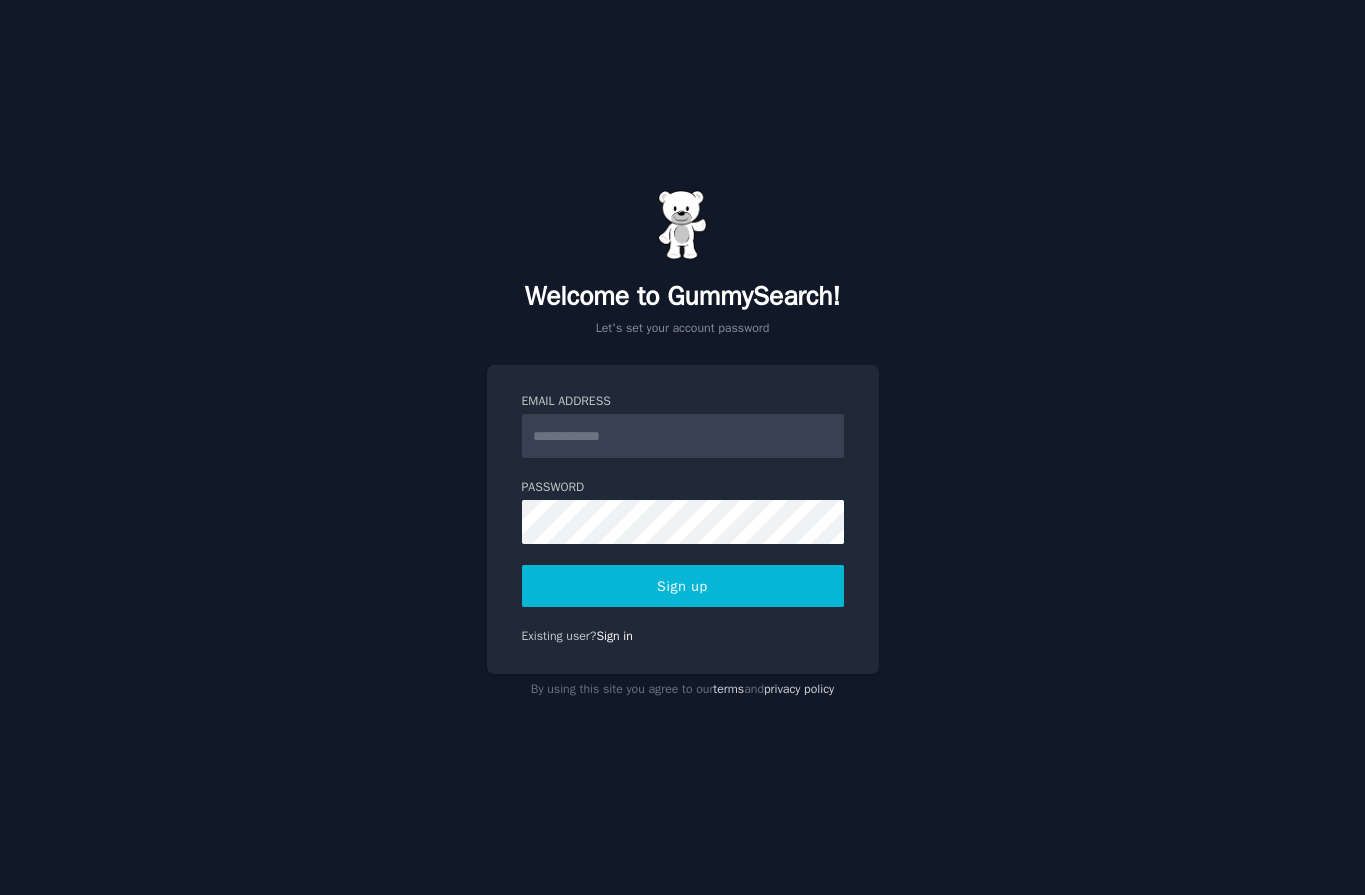scroll, scrollTop: 0, scrollLeft: 0, axis: both 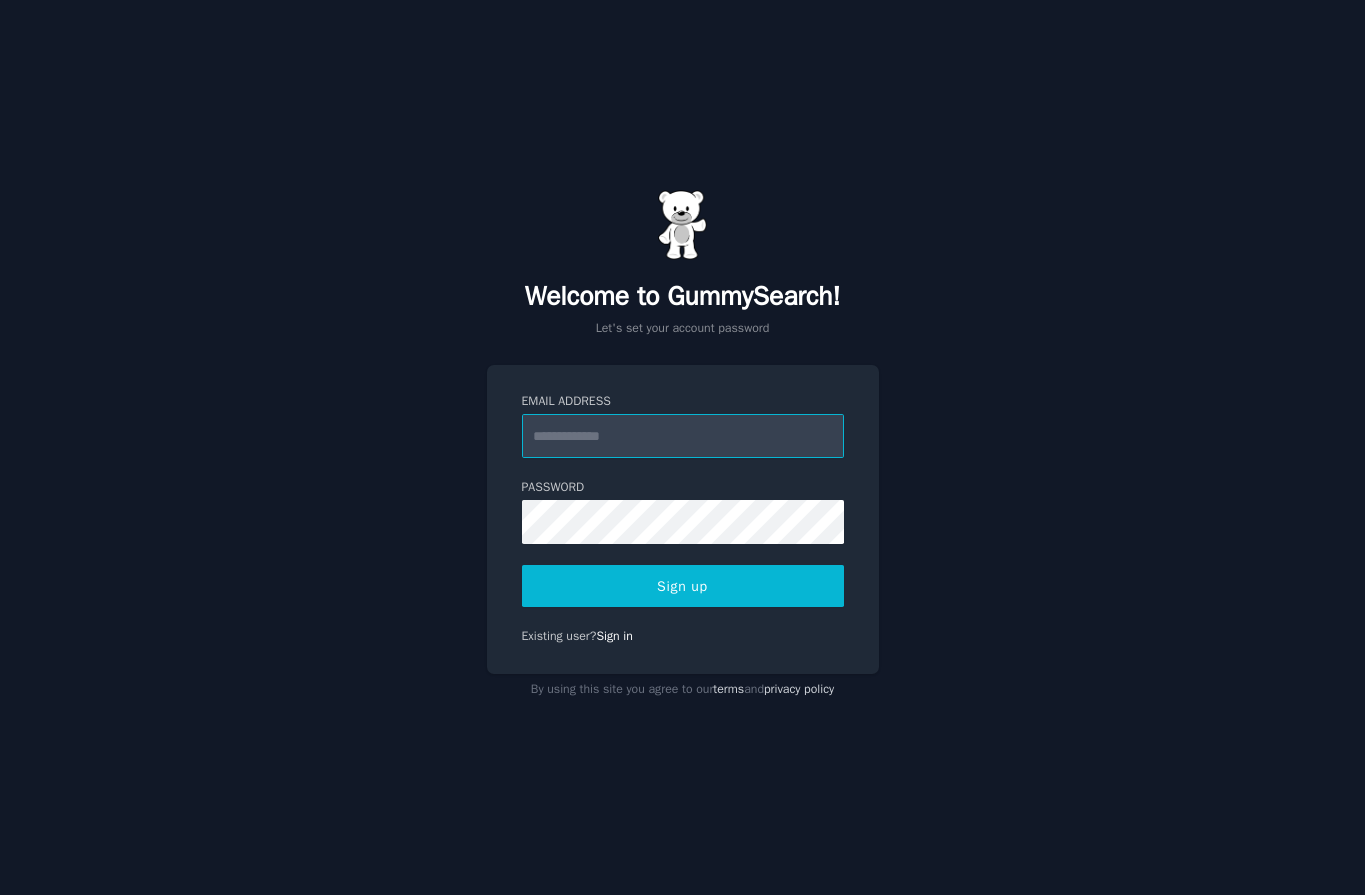 click on "Email Address" at bounding box center [683, 436] 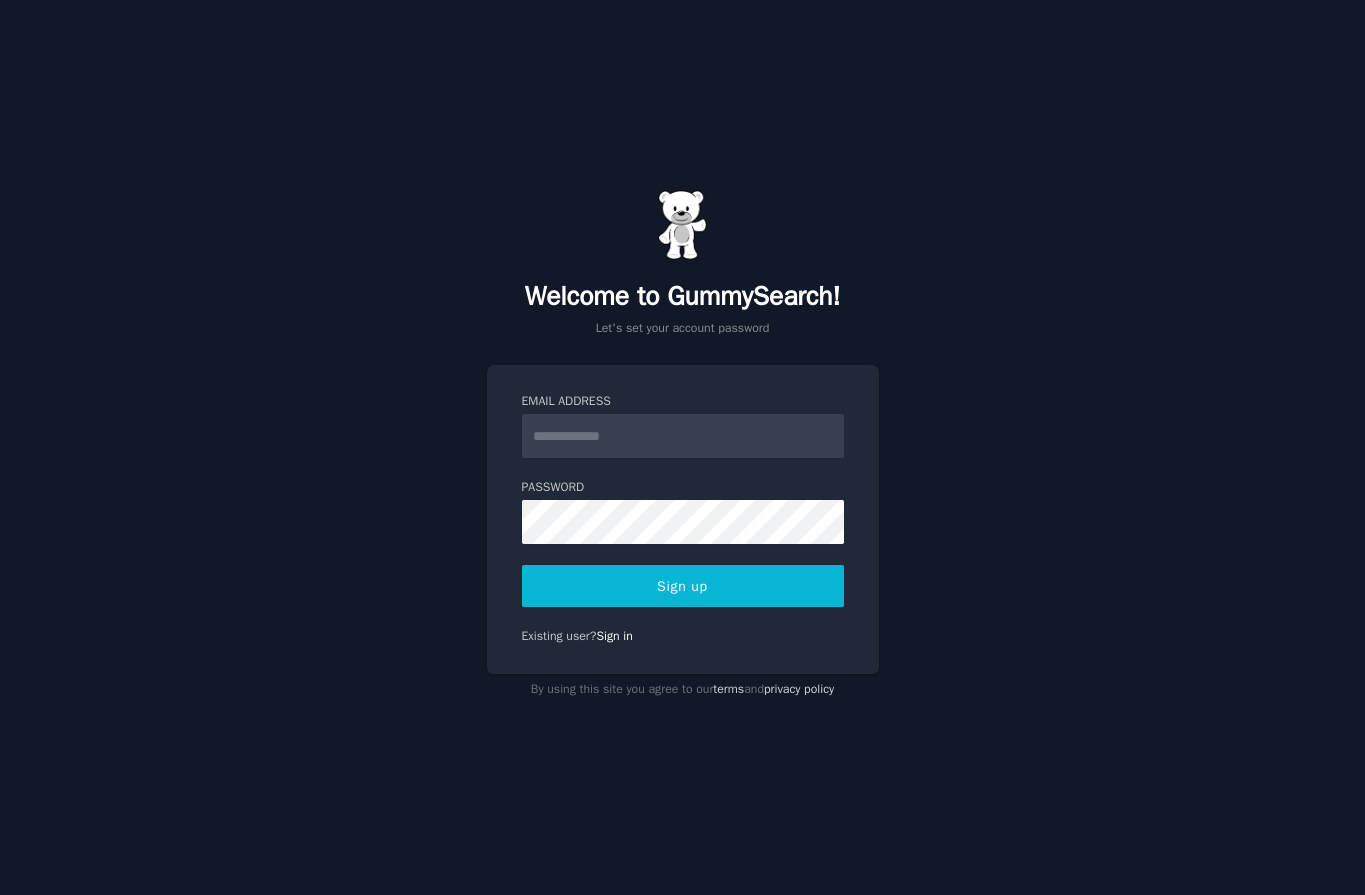 click on "Existing user?  Sign in" at bounding box center (683, 637) 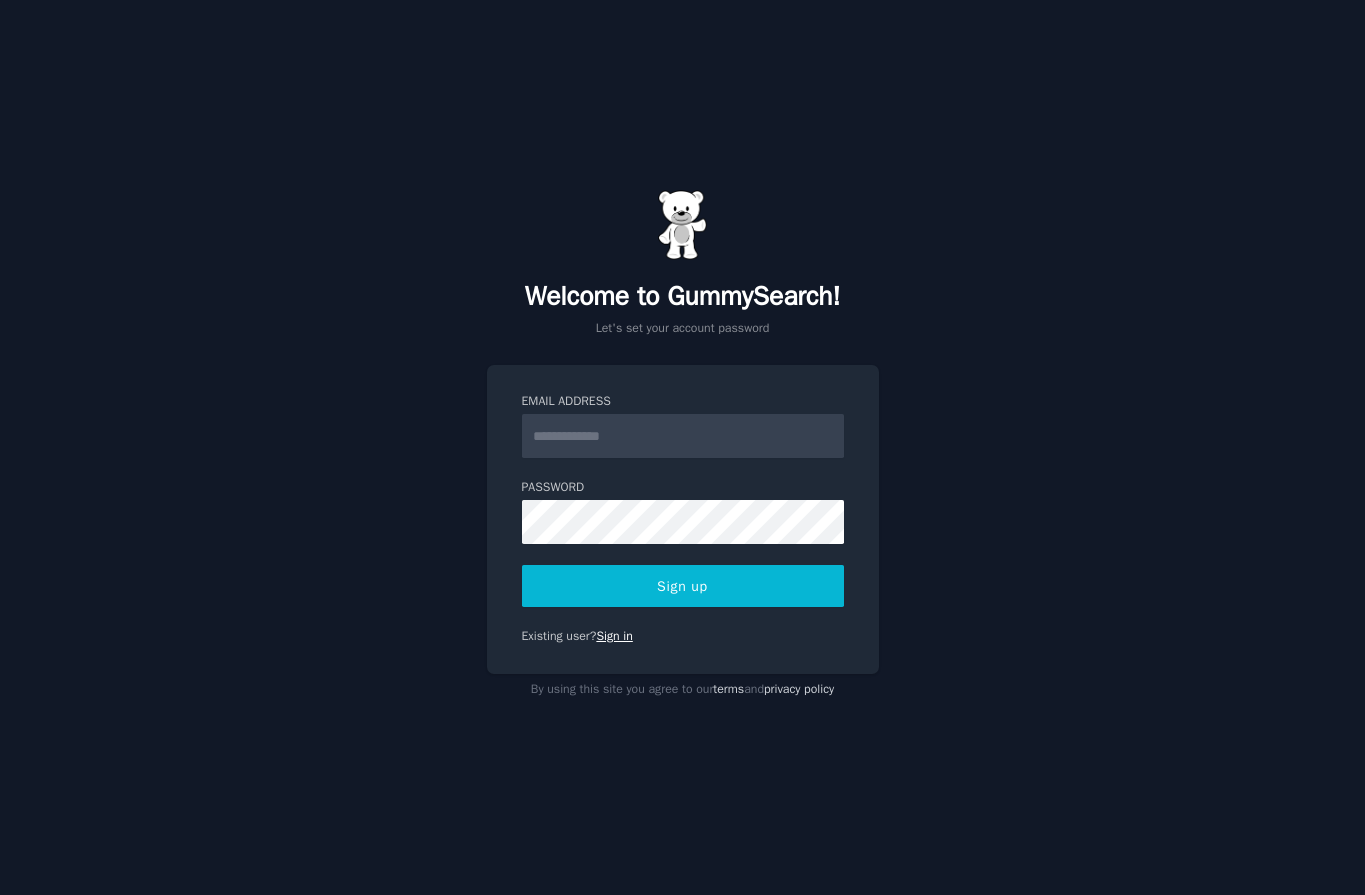 click on "Sign in" at bounding box center [614, 636] 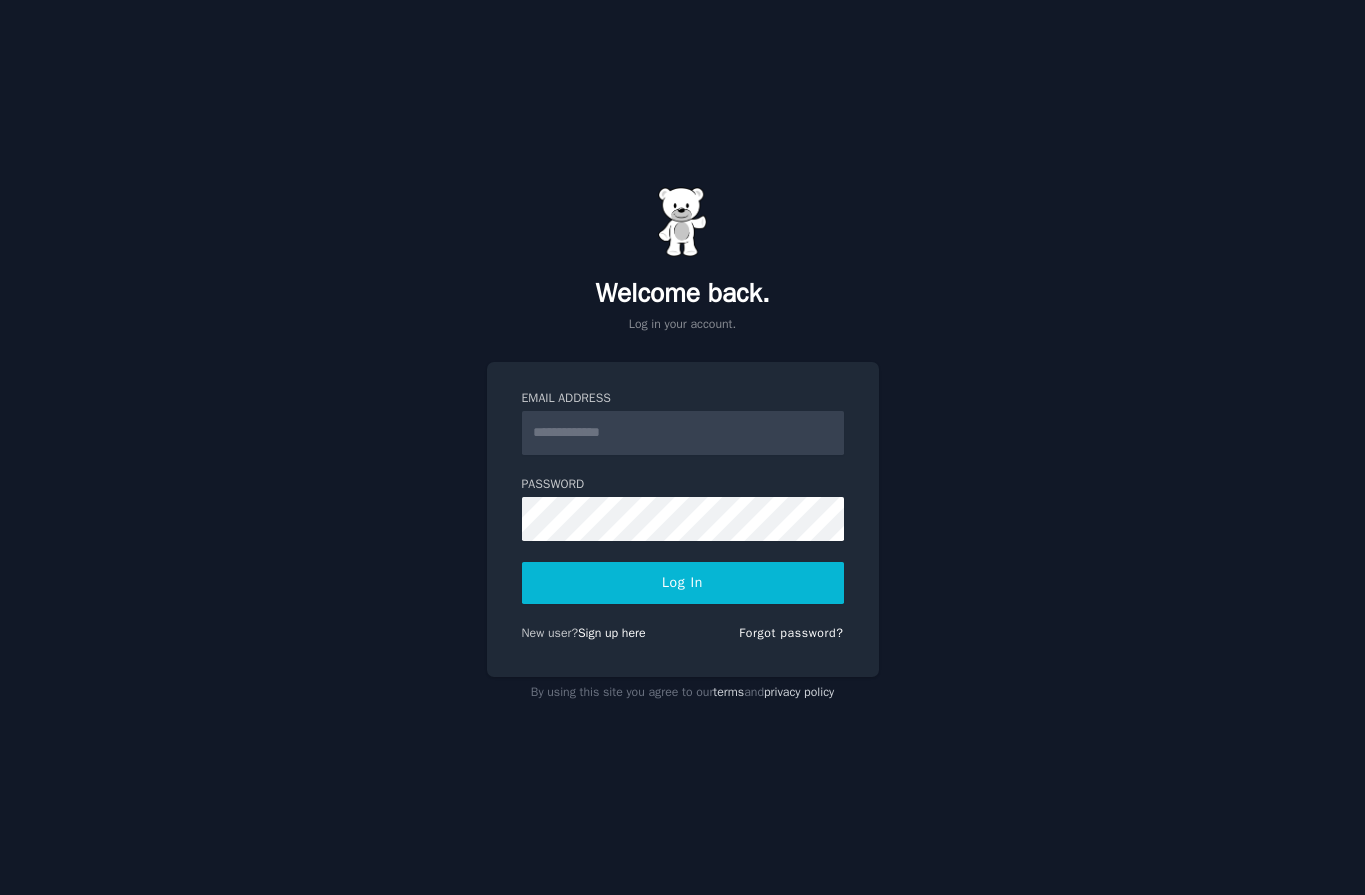 click on "Email Address" at bounding box center (683, 433) 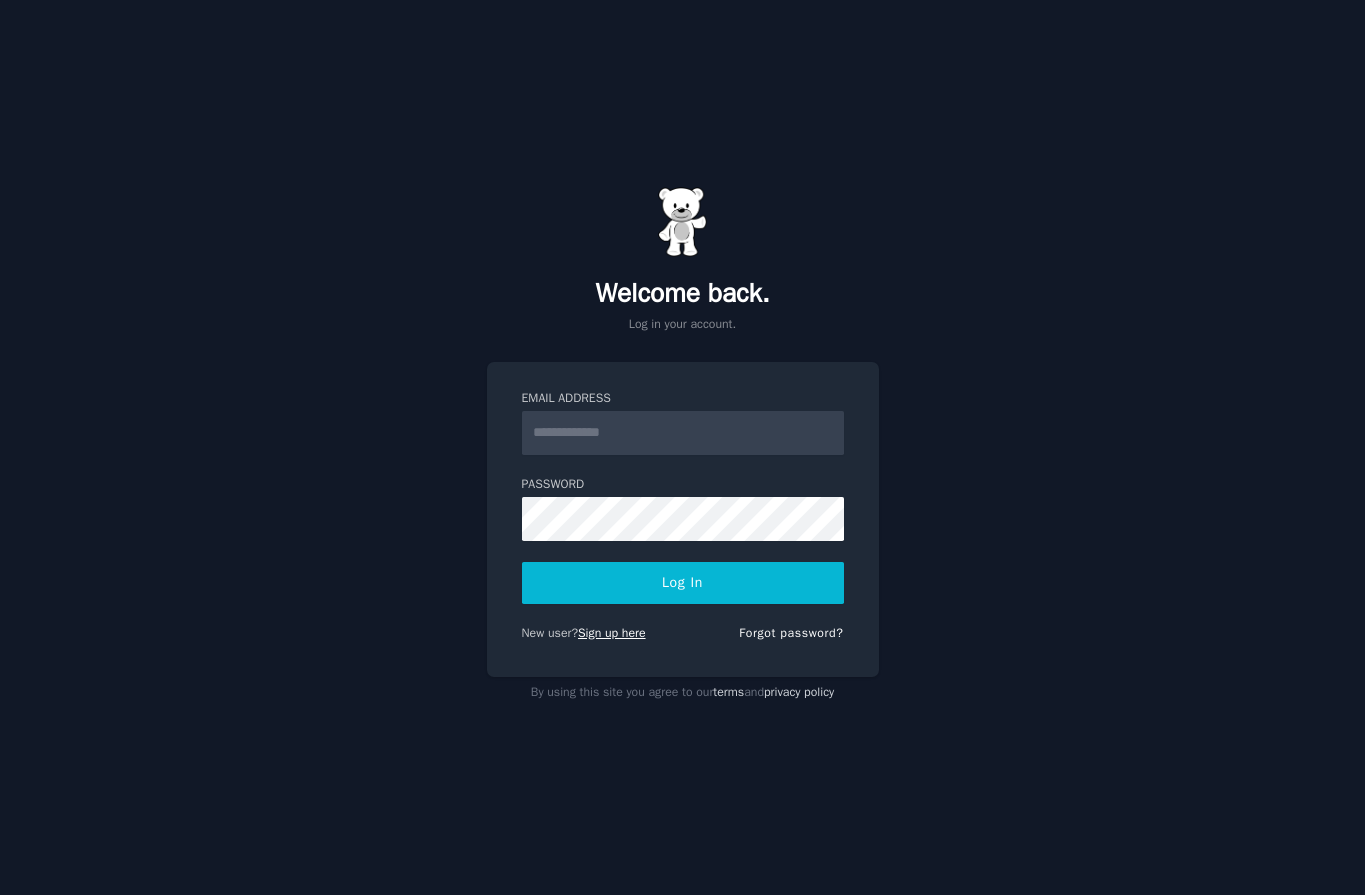 click on "Sign up here" at bounding box center [612, 633] 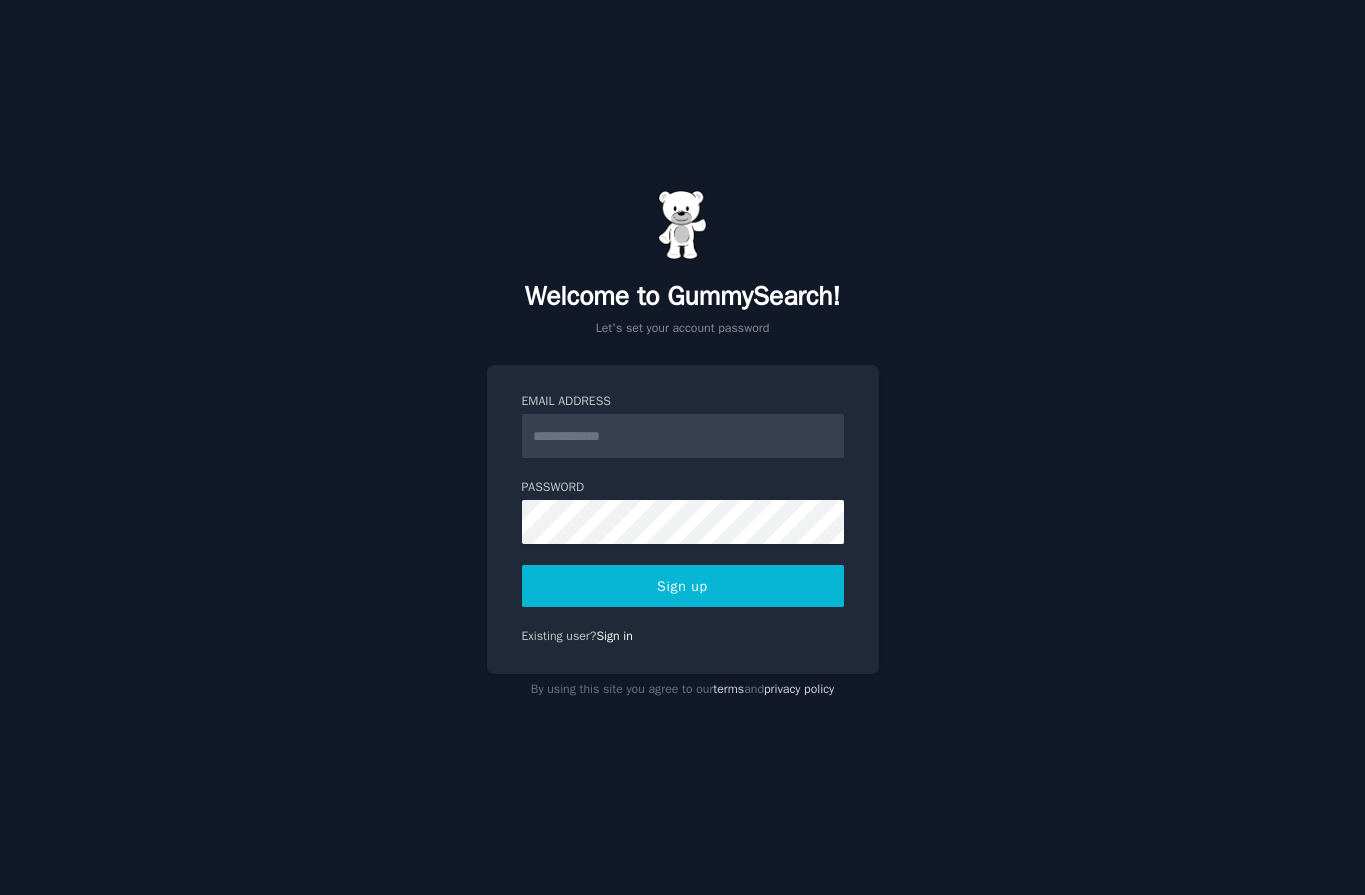 scroll, scrollTop: 0, scrollLeft: 0, axis: both 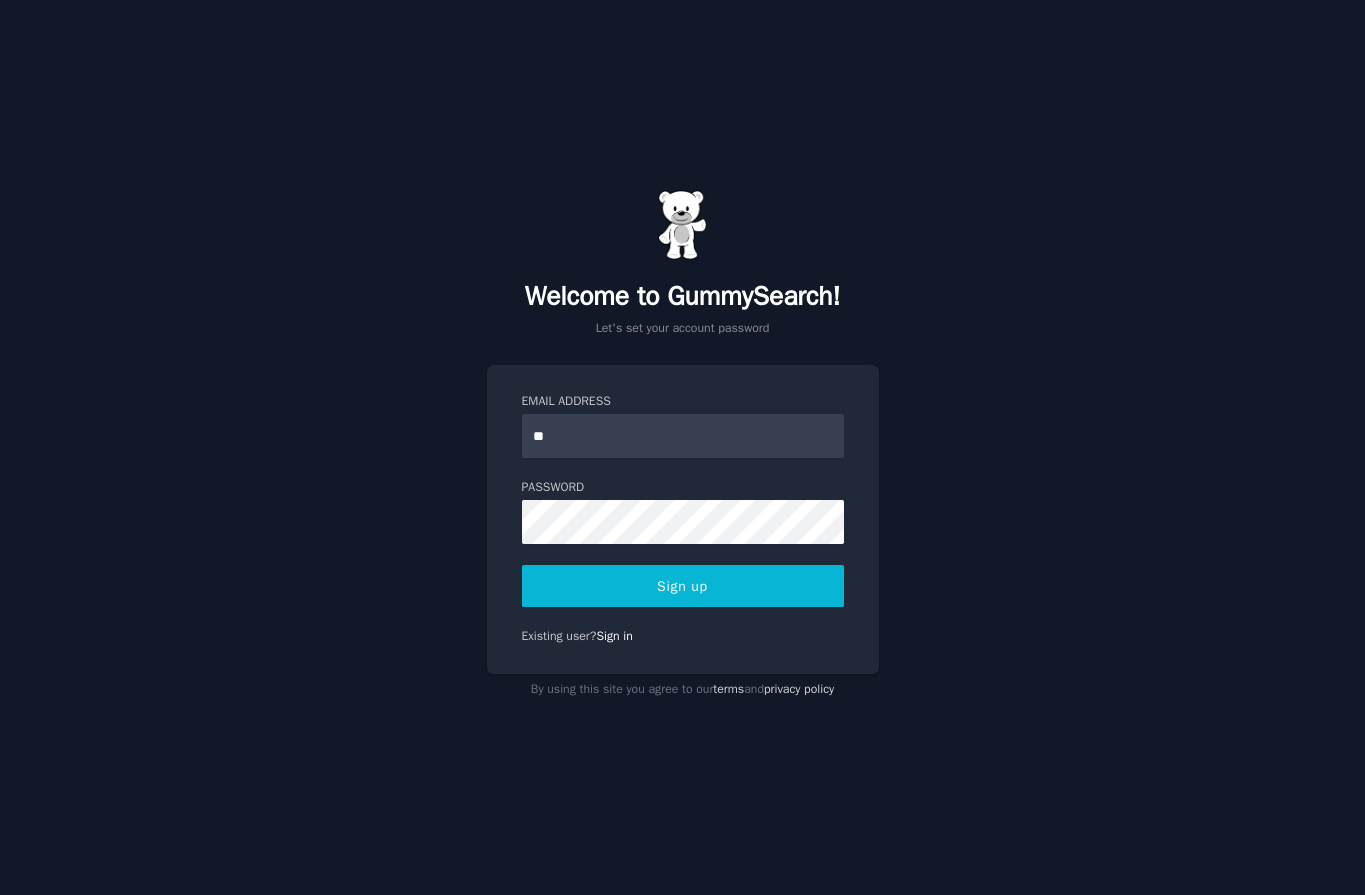type on "*" 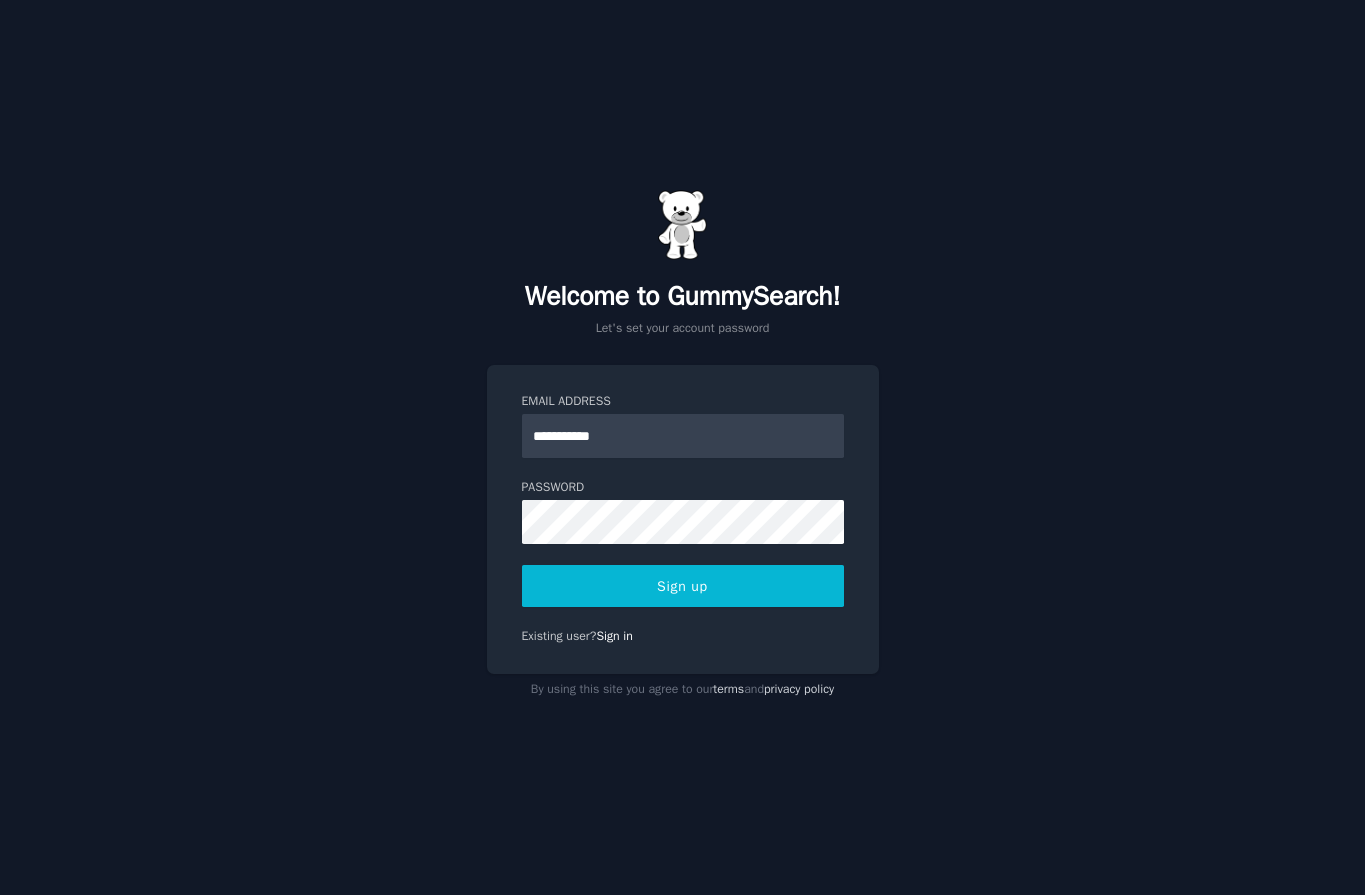 type on "**********" 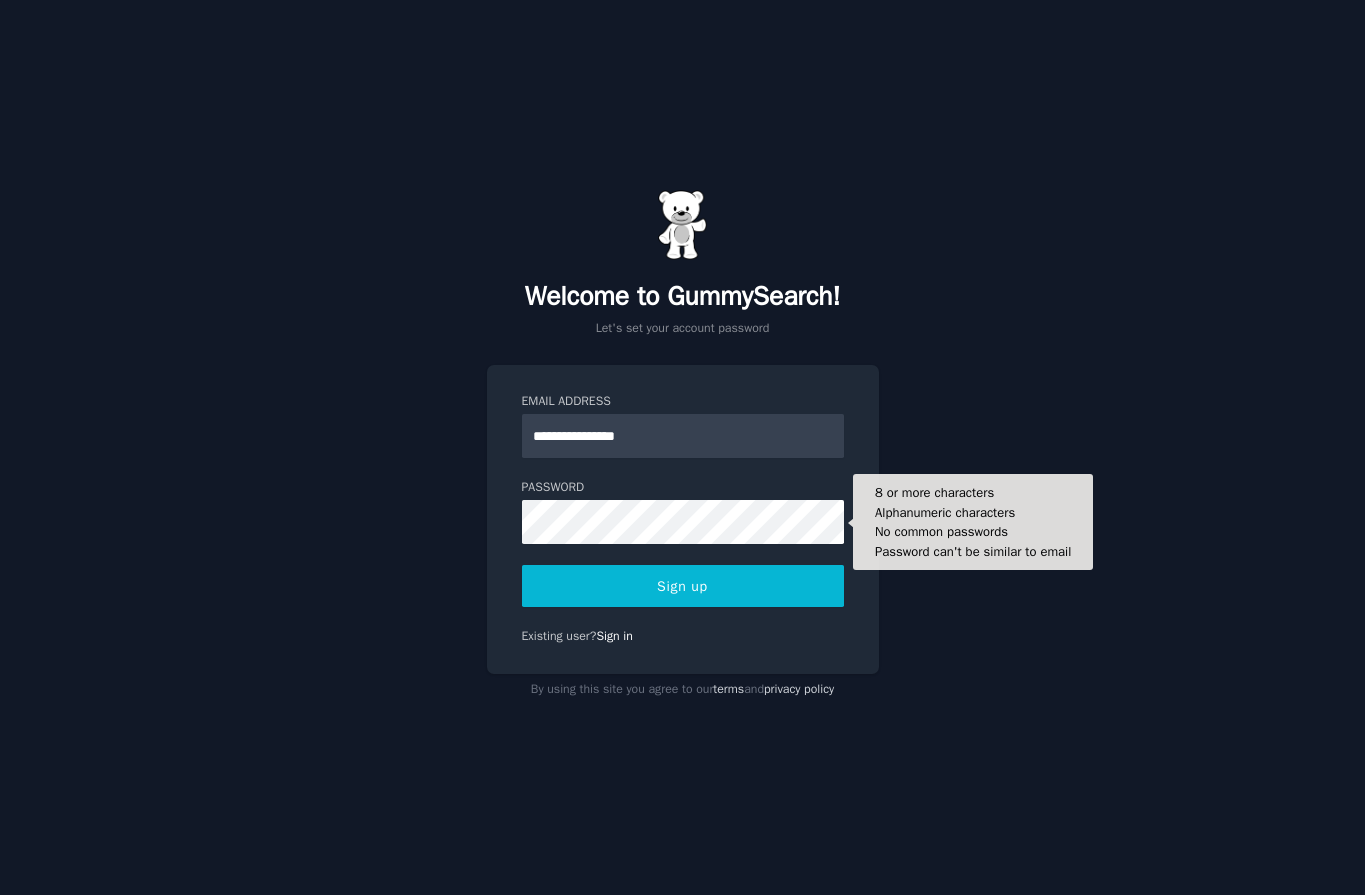 click on "**********" 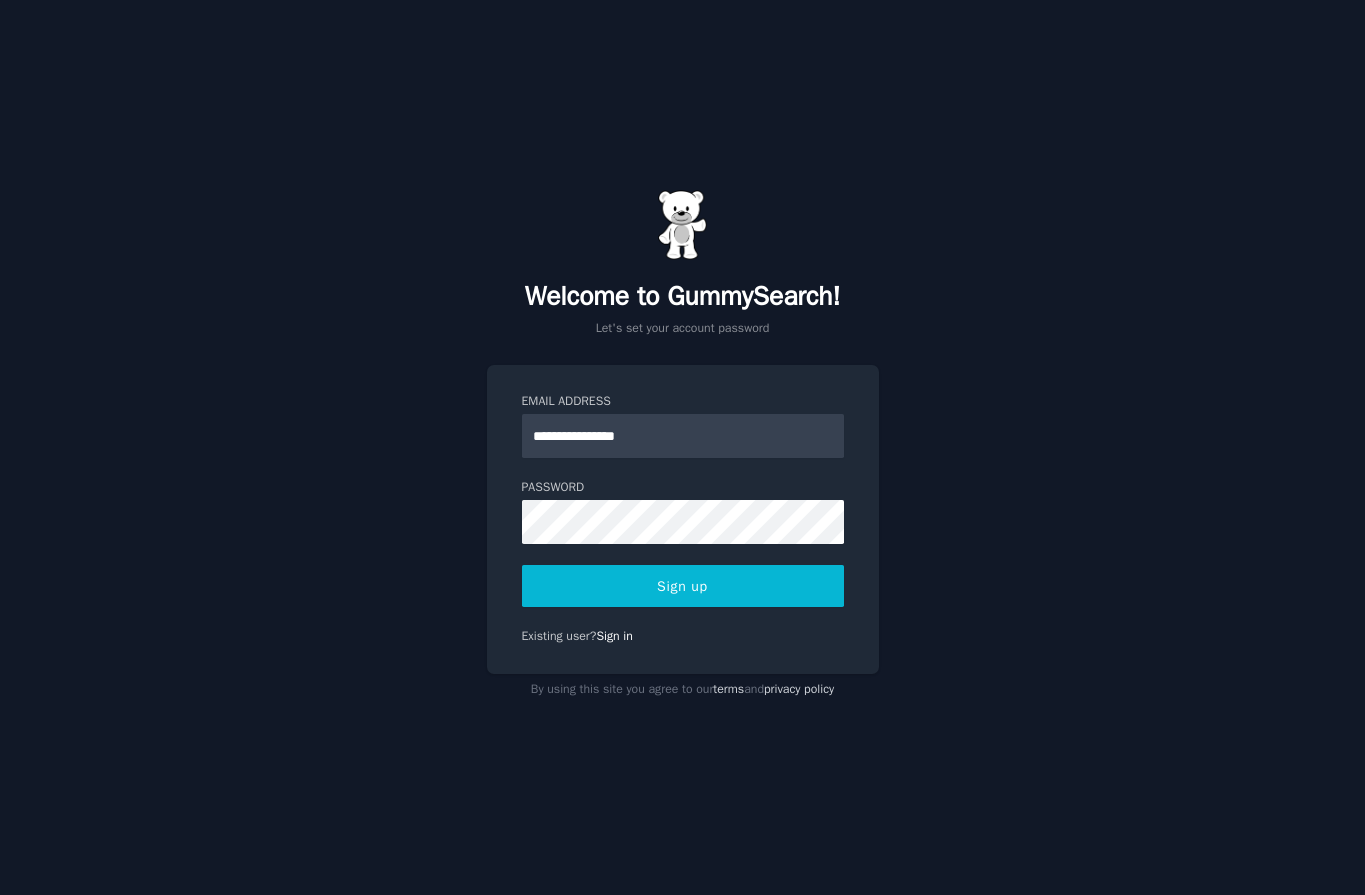 click on "Sign up" at bounding box center [683, 586] 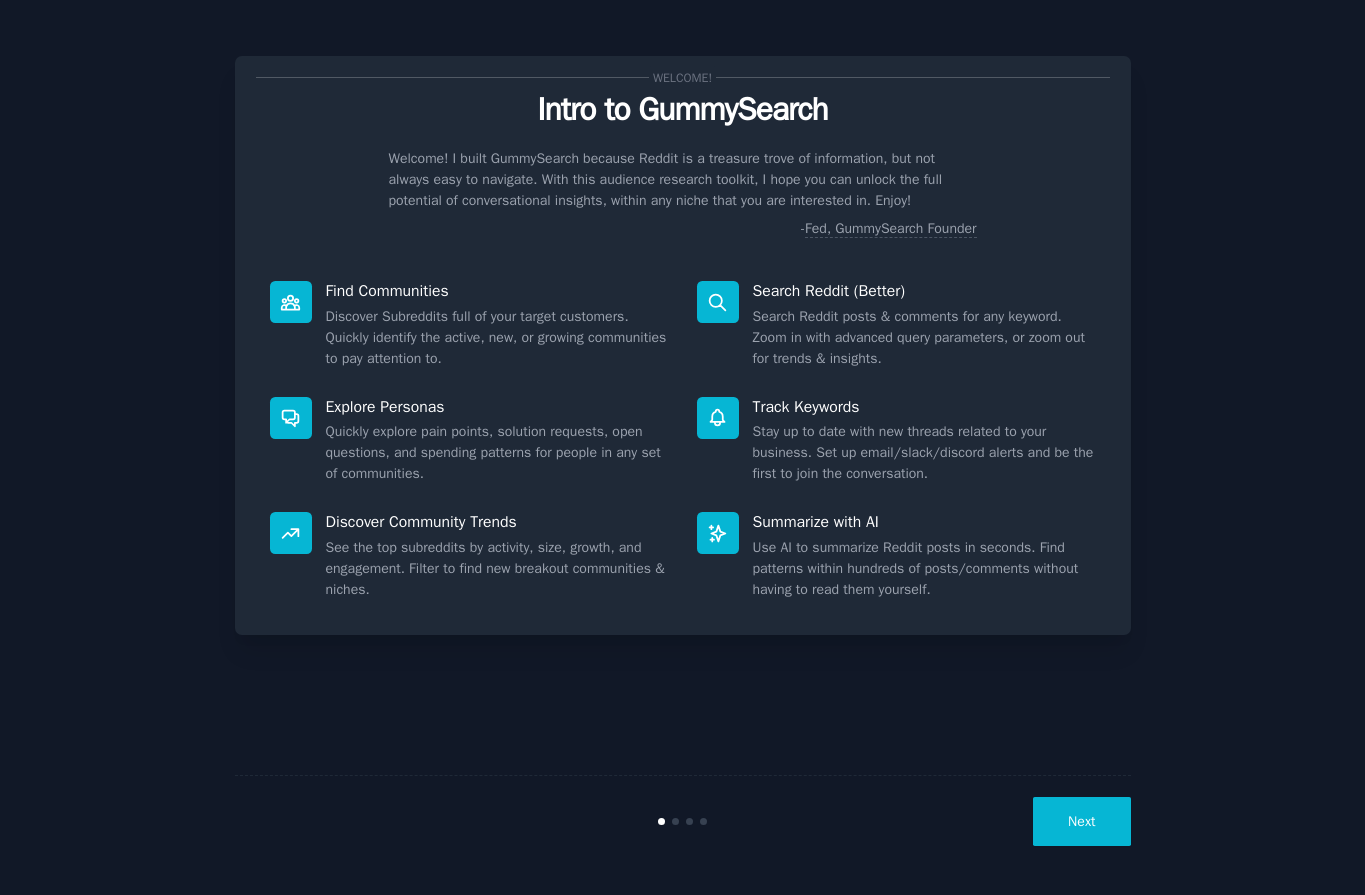 scroll, scrollTop: 0, scrollLeft: 0, axis: both 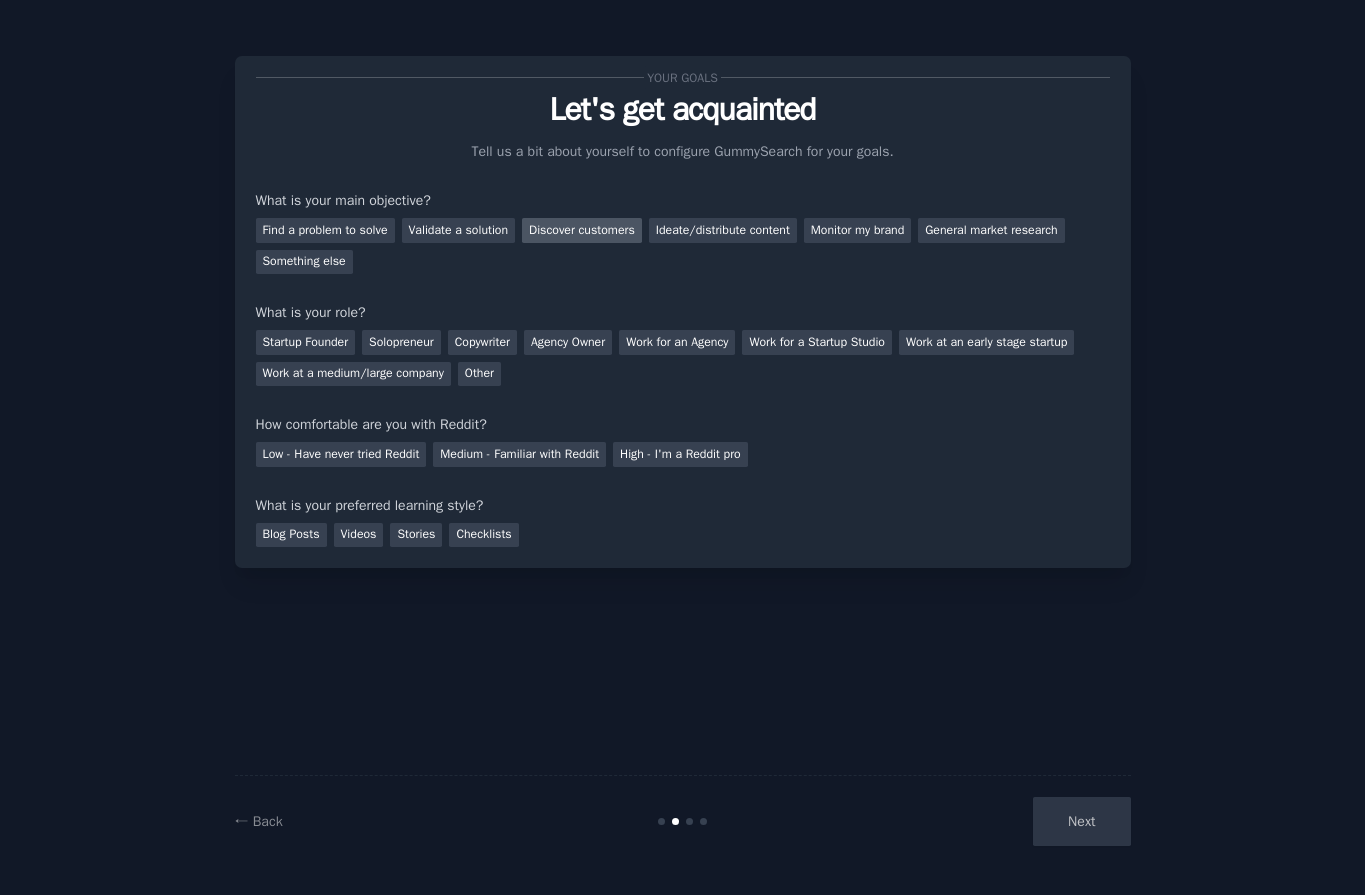 click on "Discover customers" at bounding box center (582, 230) 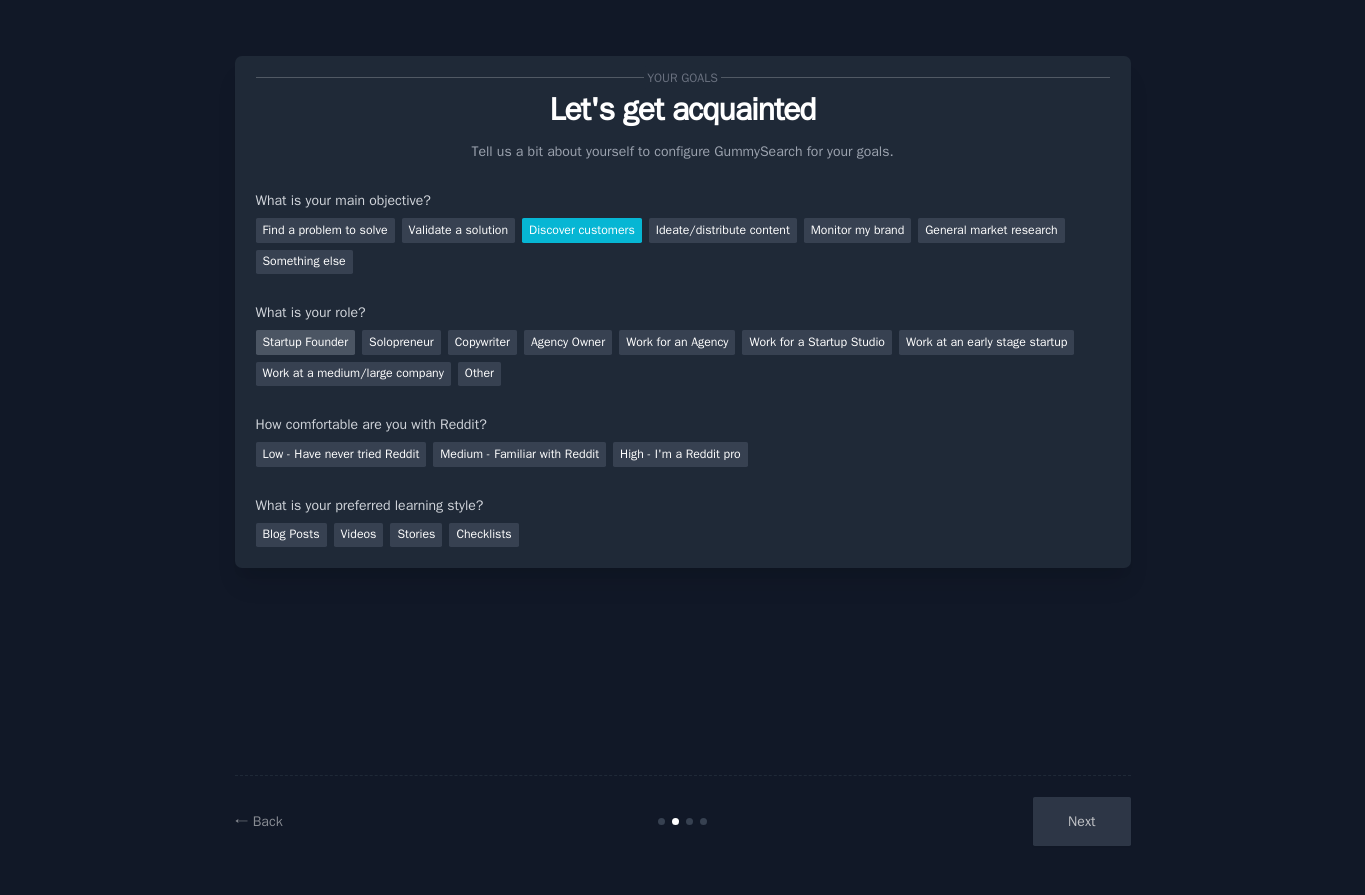 click on "Startup Founder" at bounding box center [306, 342] 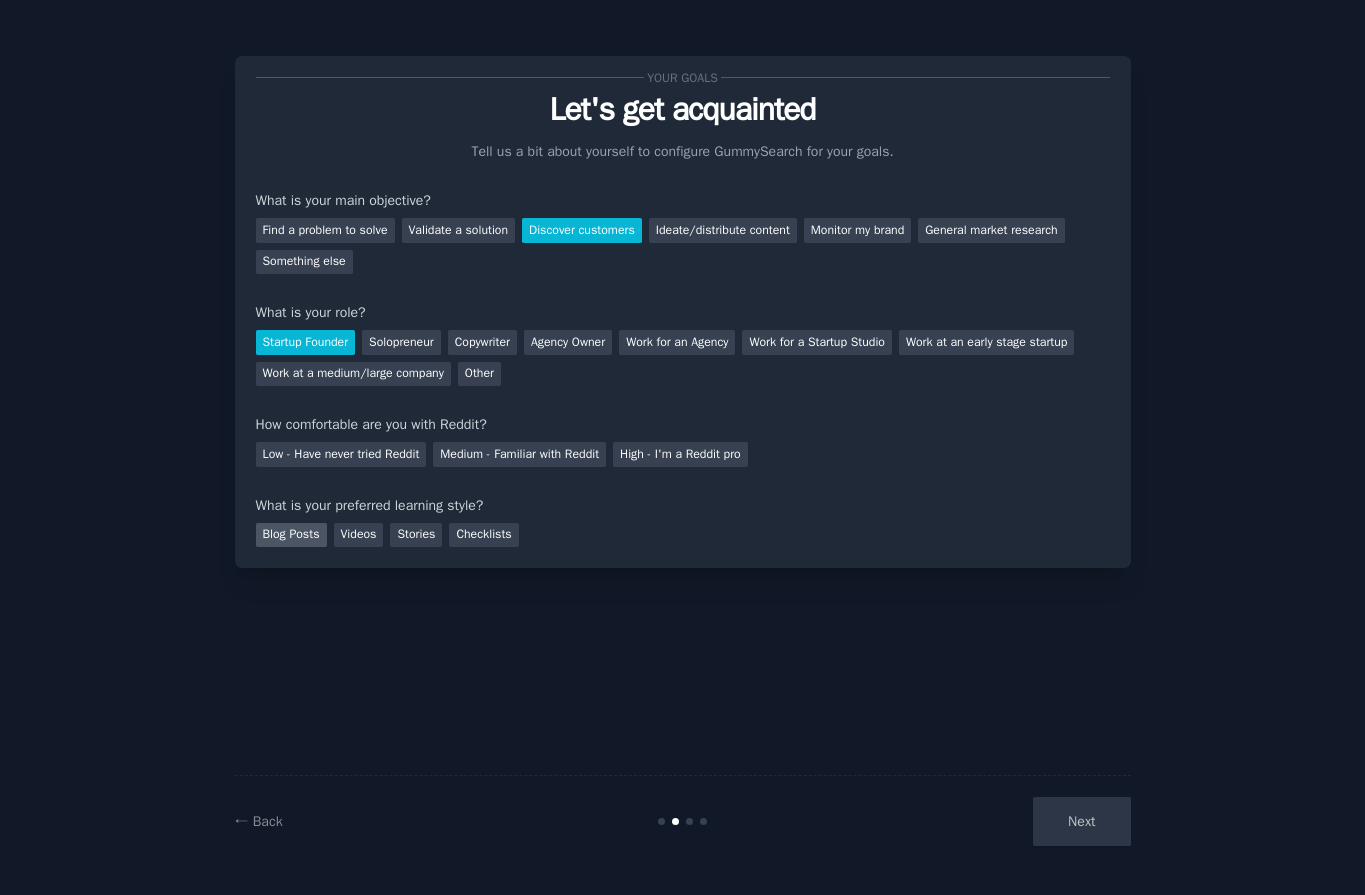 click on "Blog Posts" at bounding box center (291, 535) 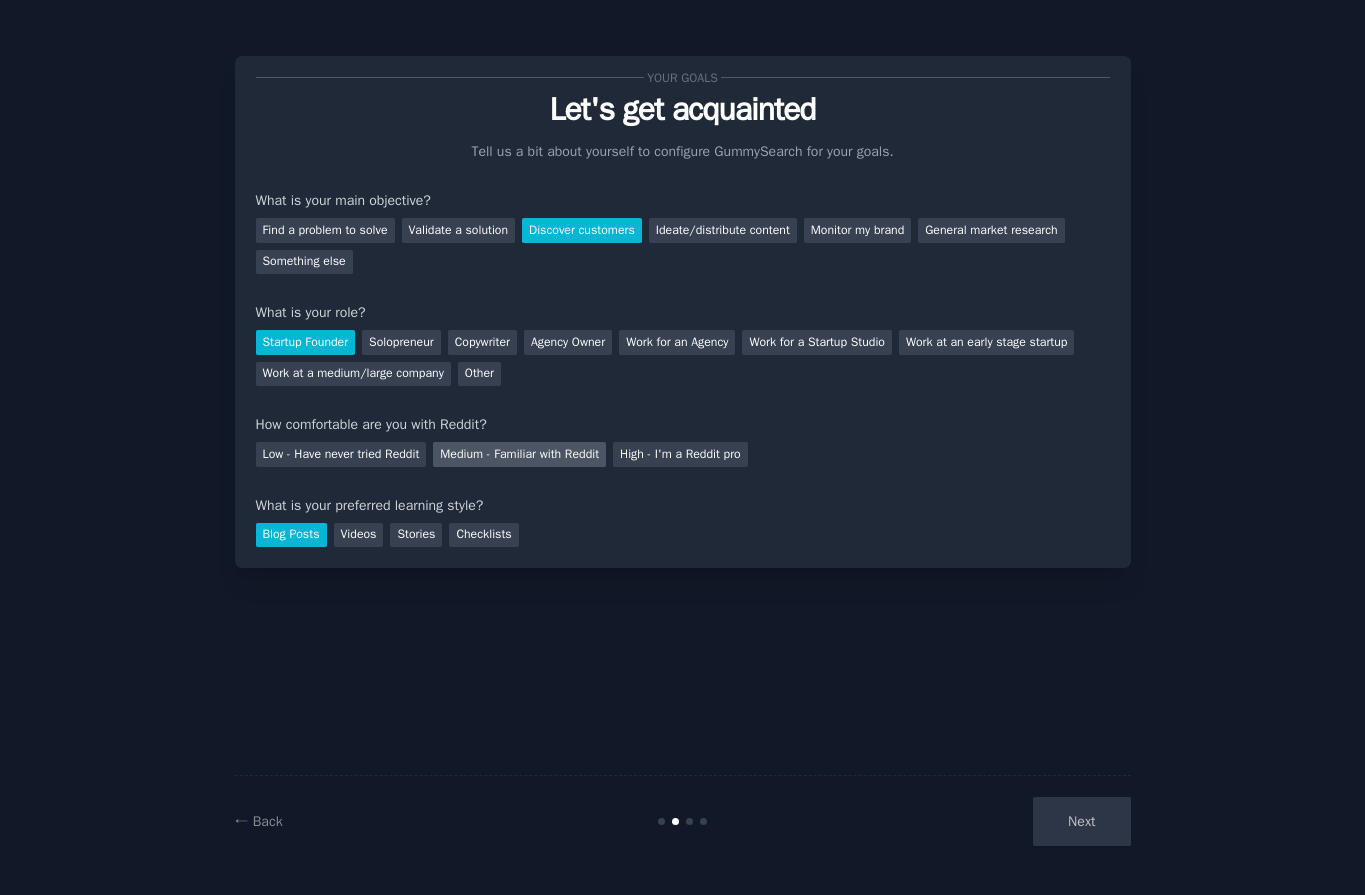 click on "Medium - Familiar with Reddit" at bounding box center (519, 454) 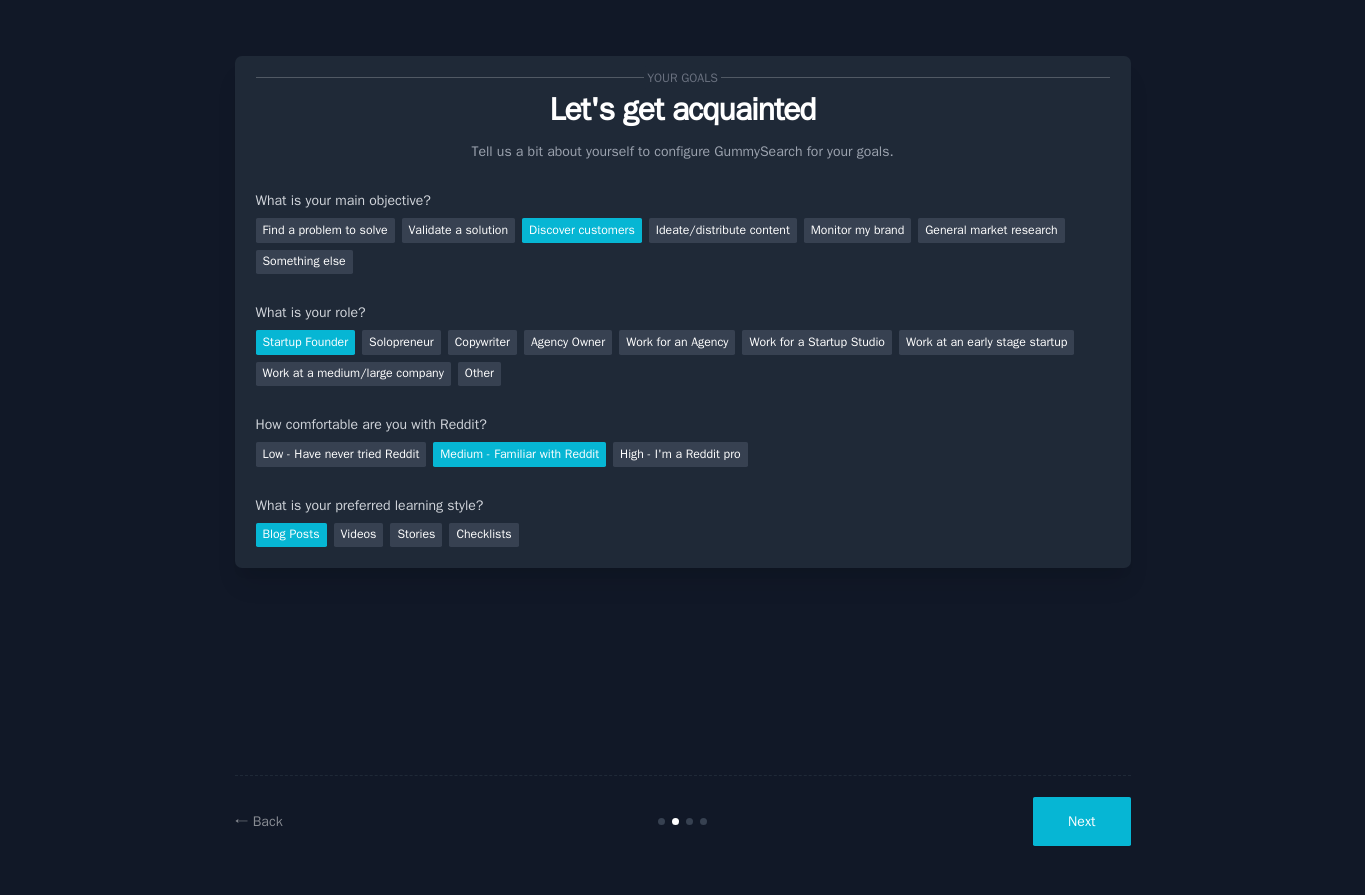 click on "Next" at bounding box center [1081, 821] 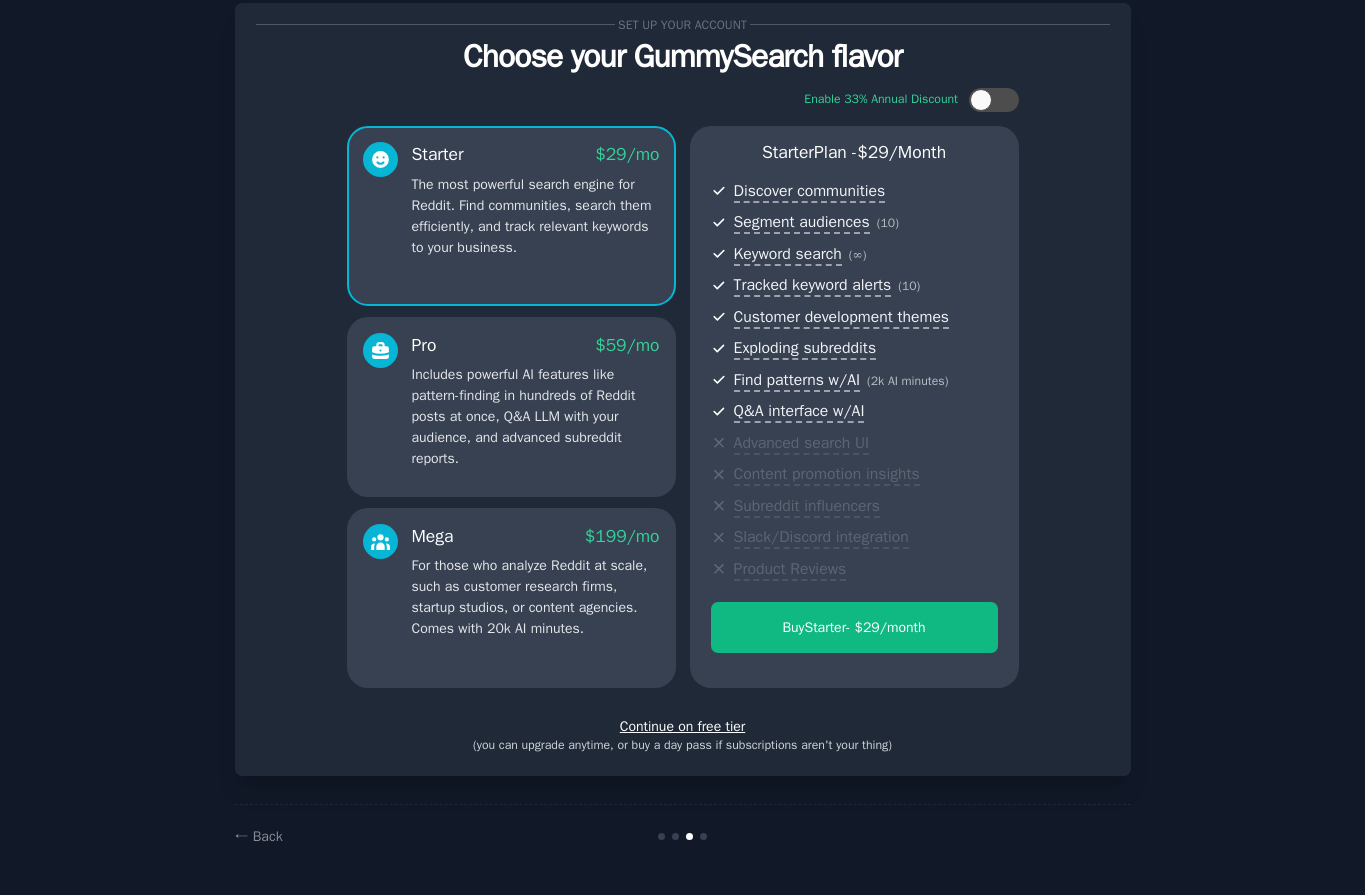 scroll, scrollTop: 48, scrollLeft: 0, axis: vertical 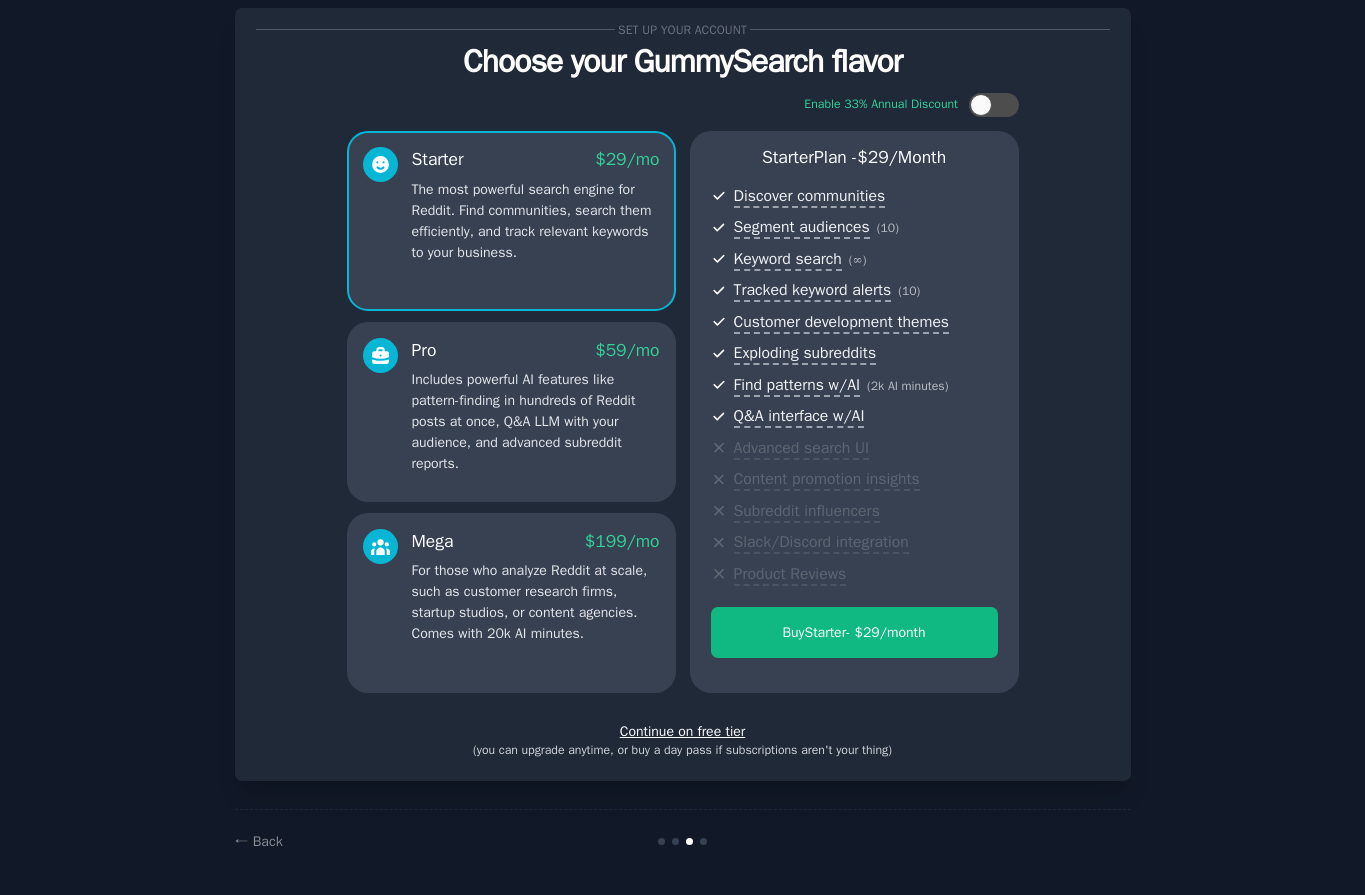 click on "Continue on free tier" at bounding box center (683, 731) 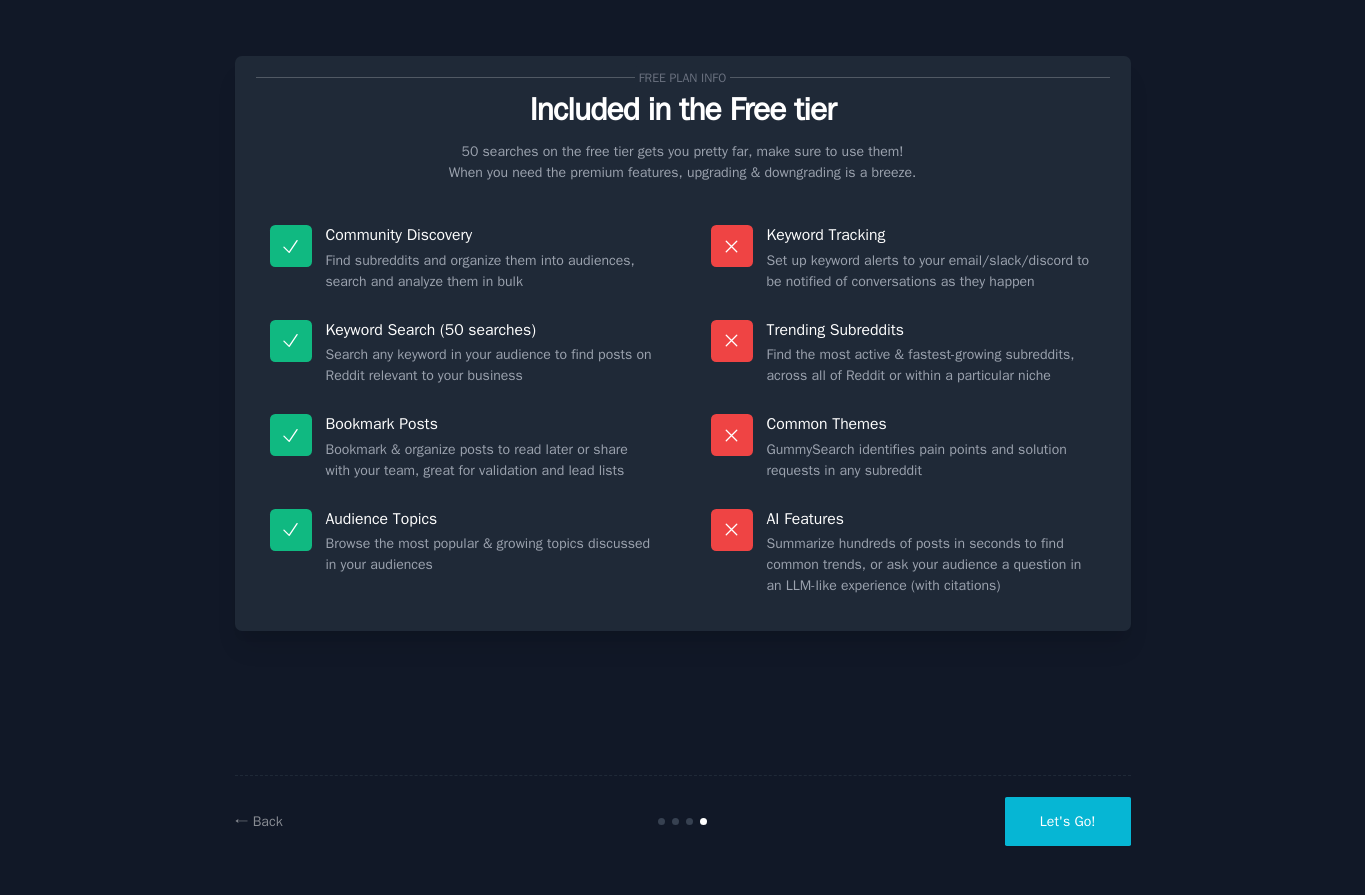 scroll, scrollTop: 0, scrollLeft: 0, axis: both 